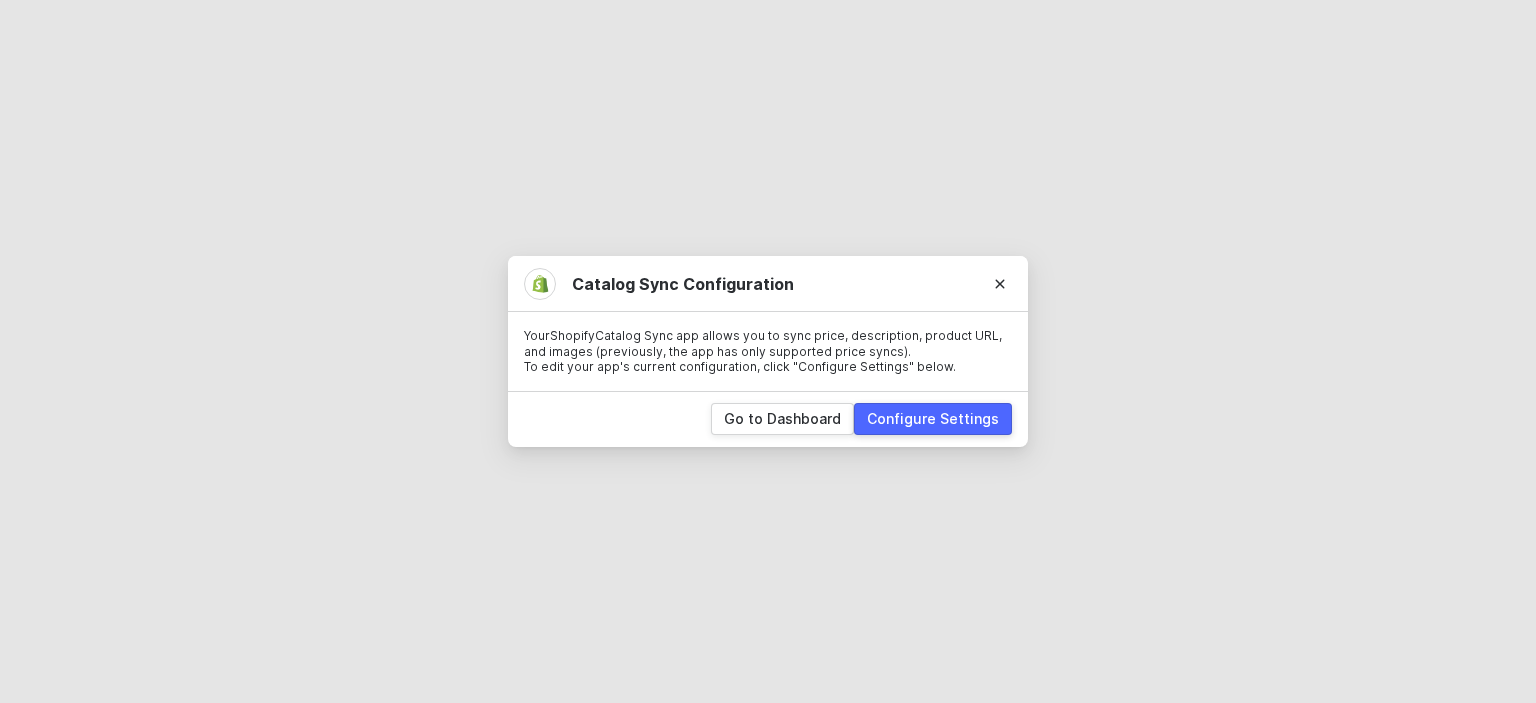 scroll, scrollTop: 0, scrollLeft: 0, axis: both 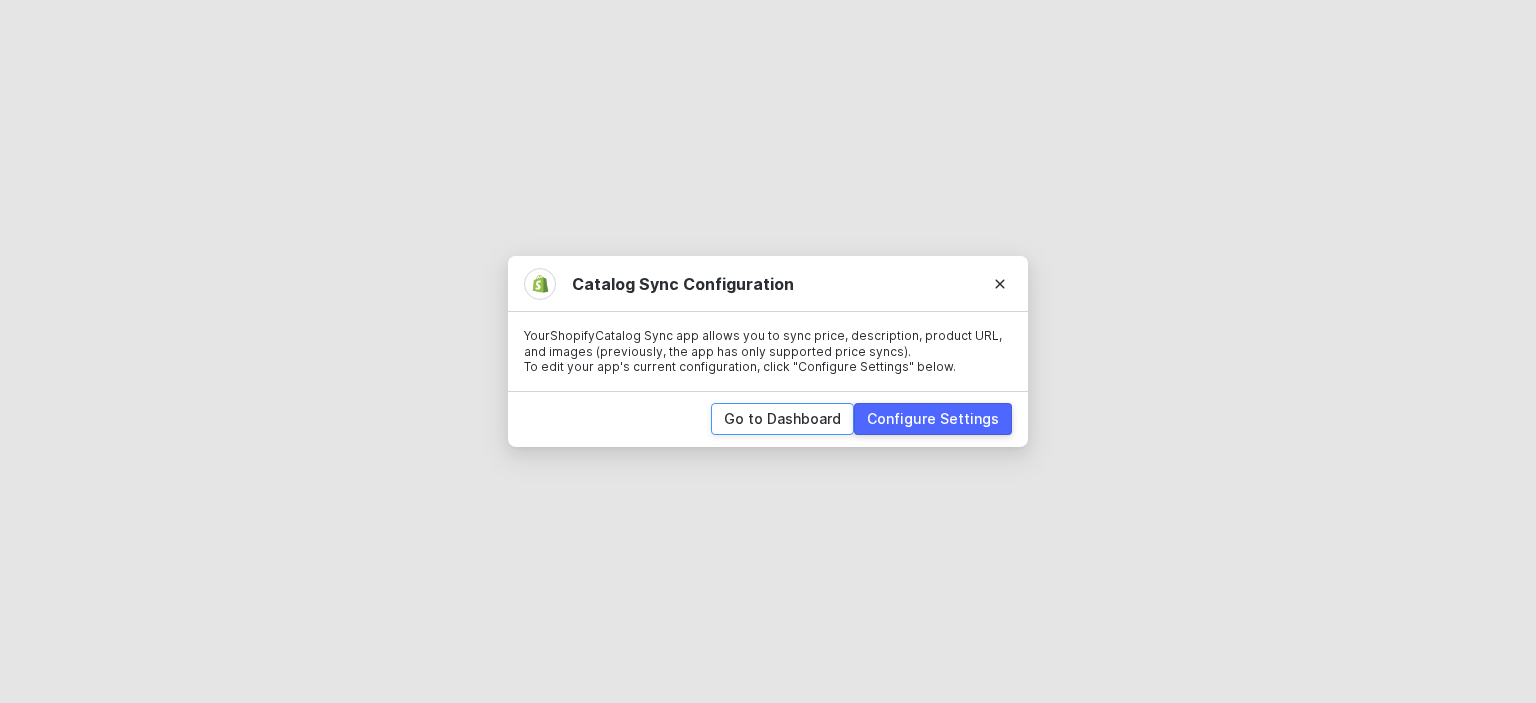 click on "Go to Dashboard" at bounding box center (782, 419) 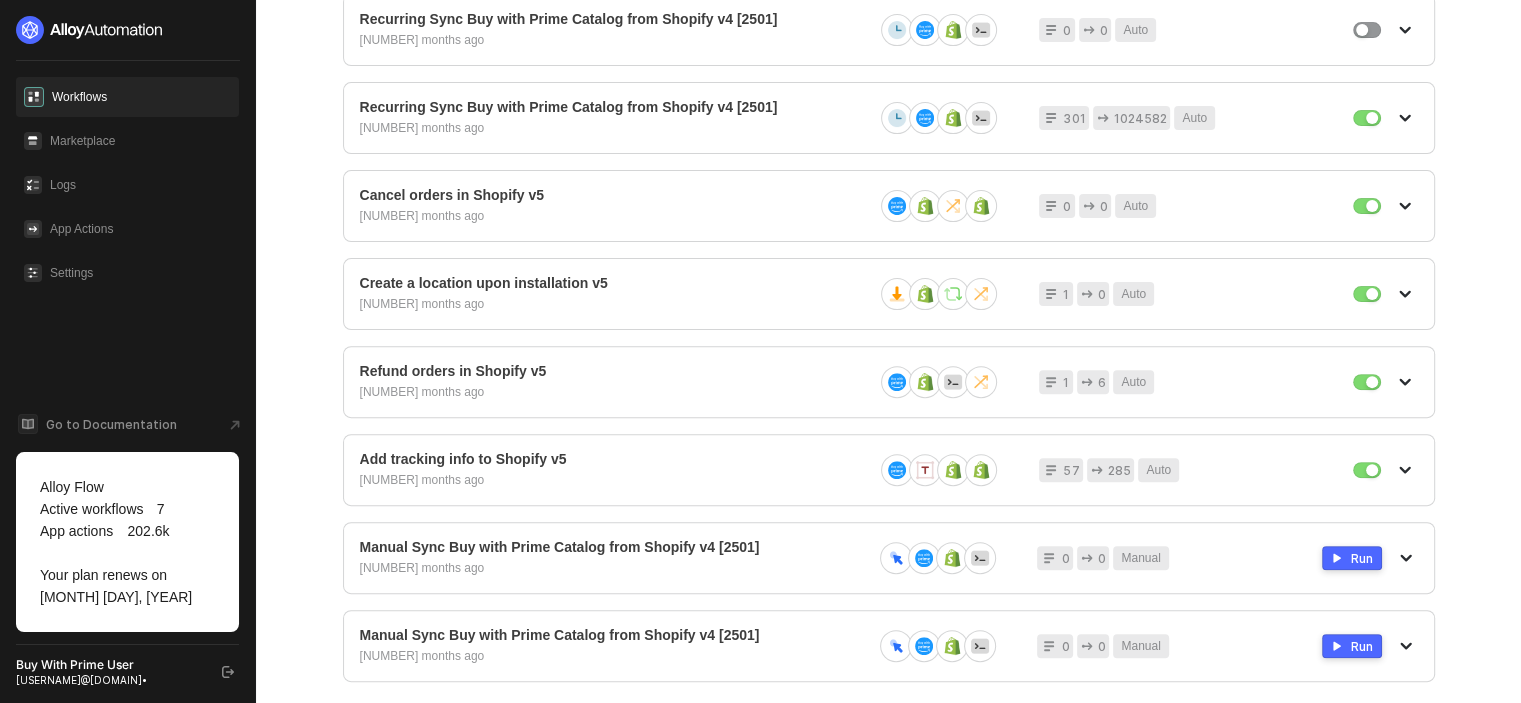 scroll, scrollTop: 700, scrollLeft: 0, axis: vertical 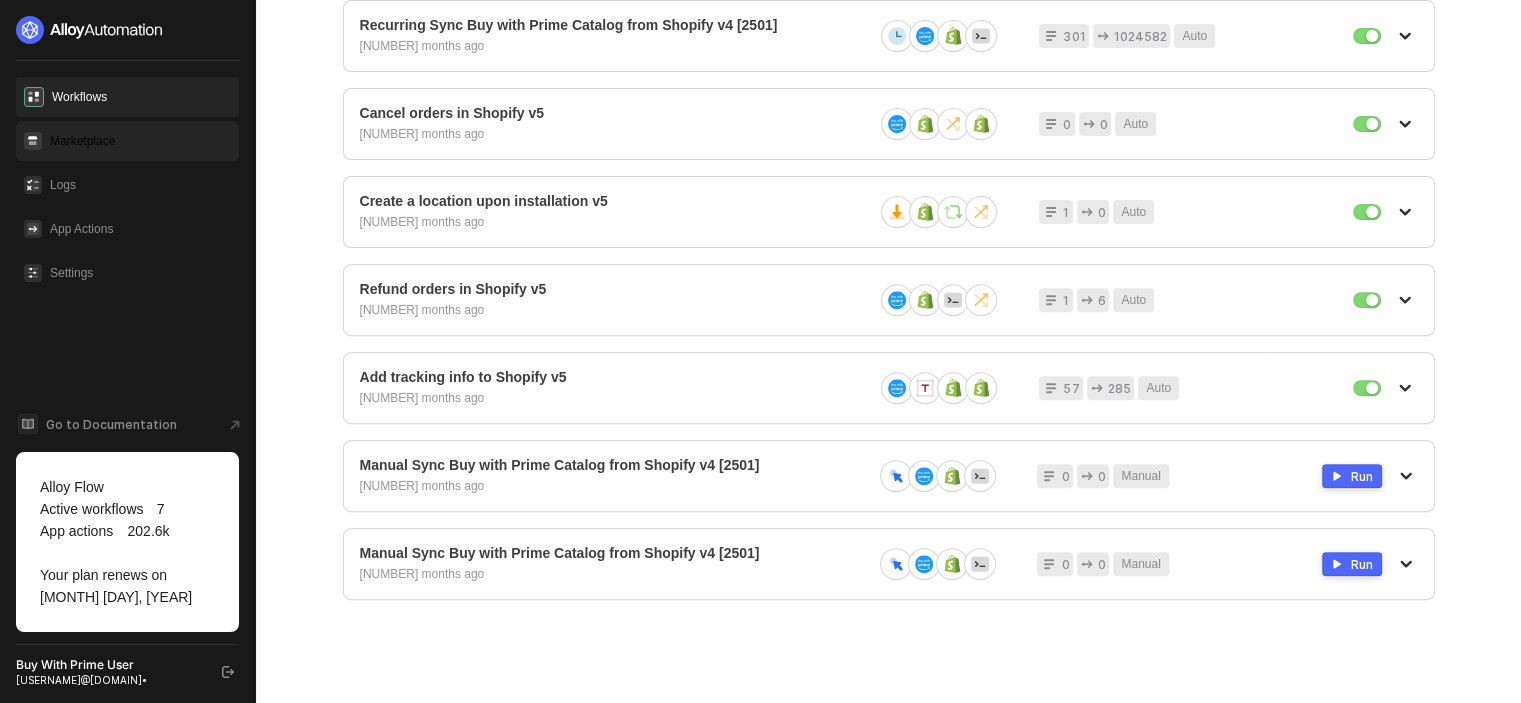 click on "Marketplace" at bounding box center (140, 141) 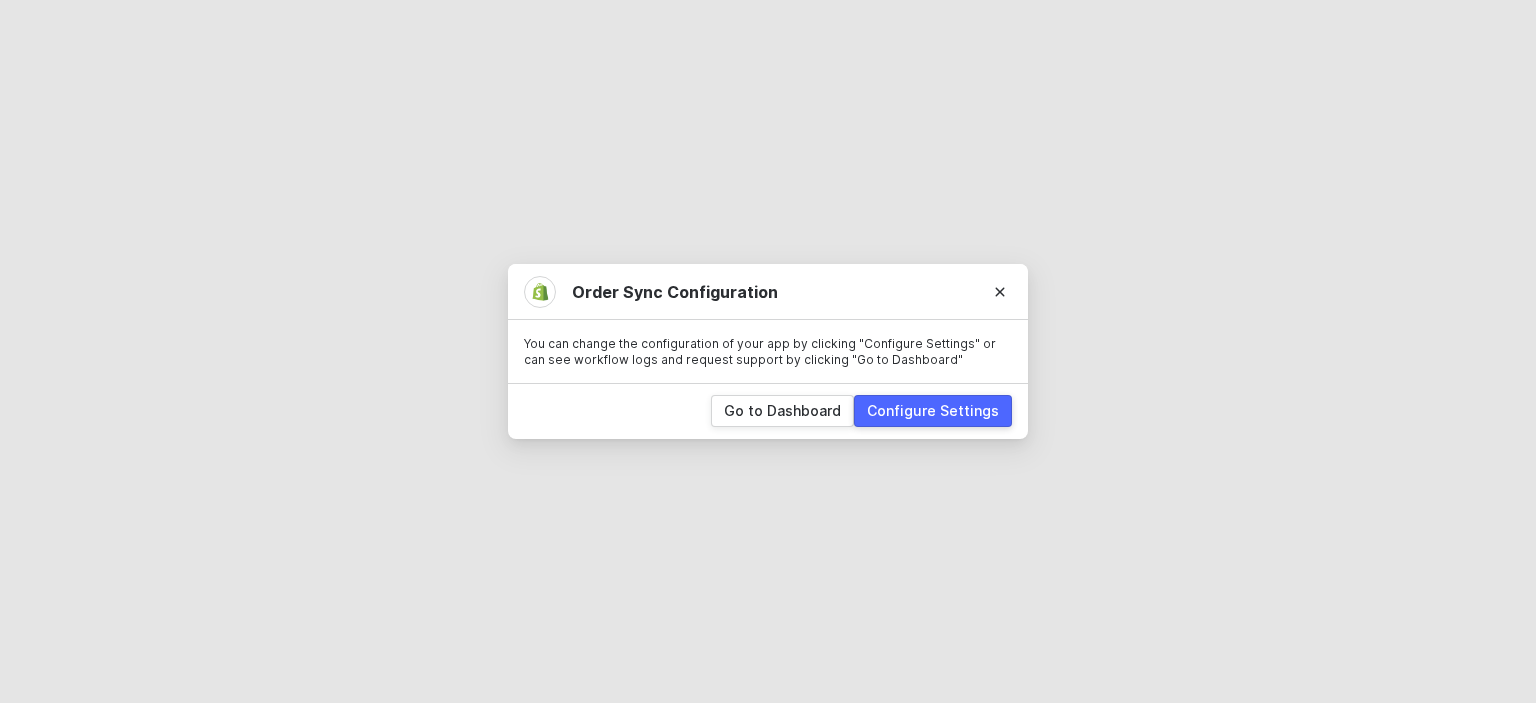 scroll, scrollTop: 0, scrollLeft: 0, axis: both 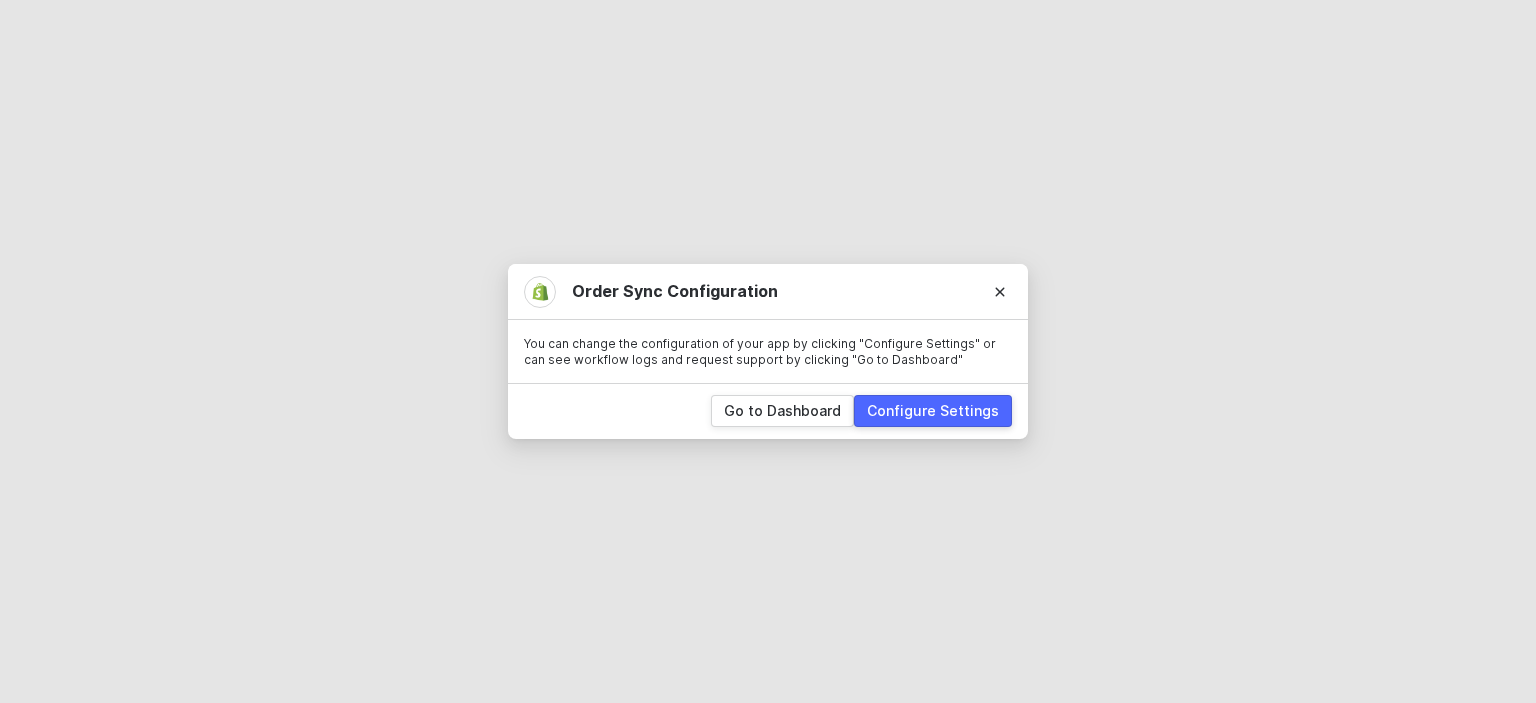 click on "Configure Settings" at bounding box center (933, 411) 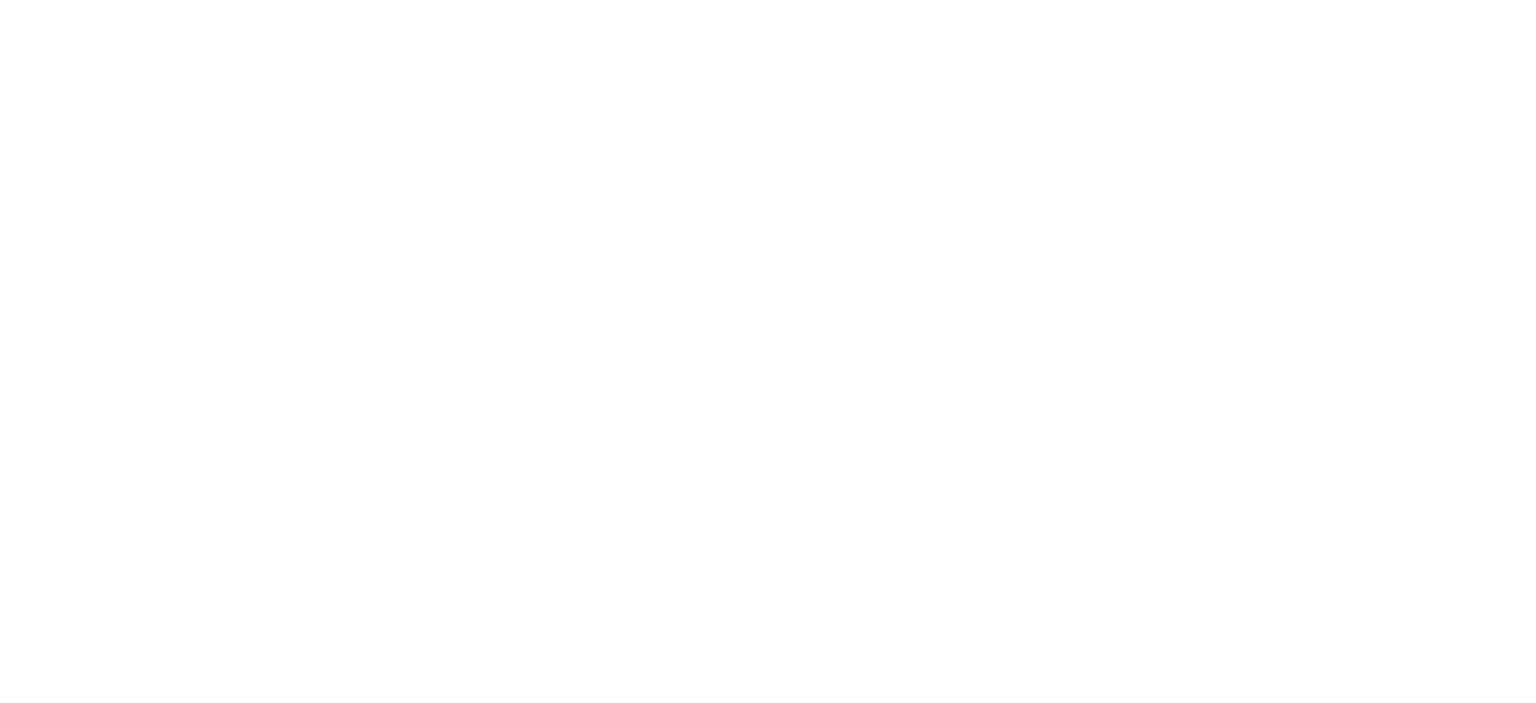 scroll, scrollTop: 0, scrollLeft: 0, axis: both 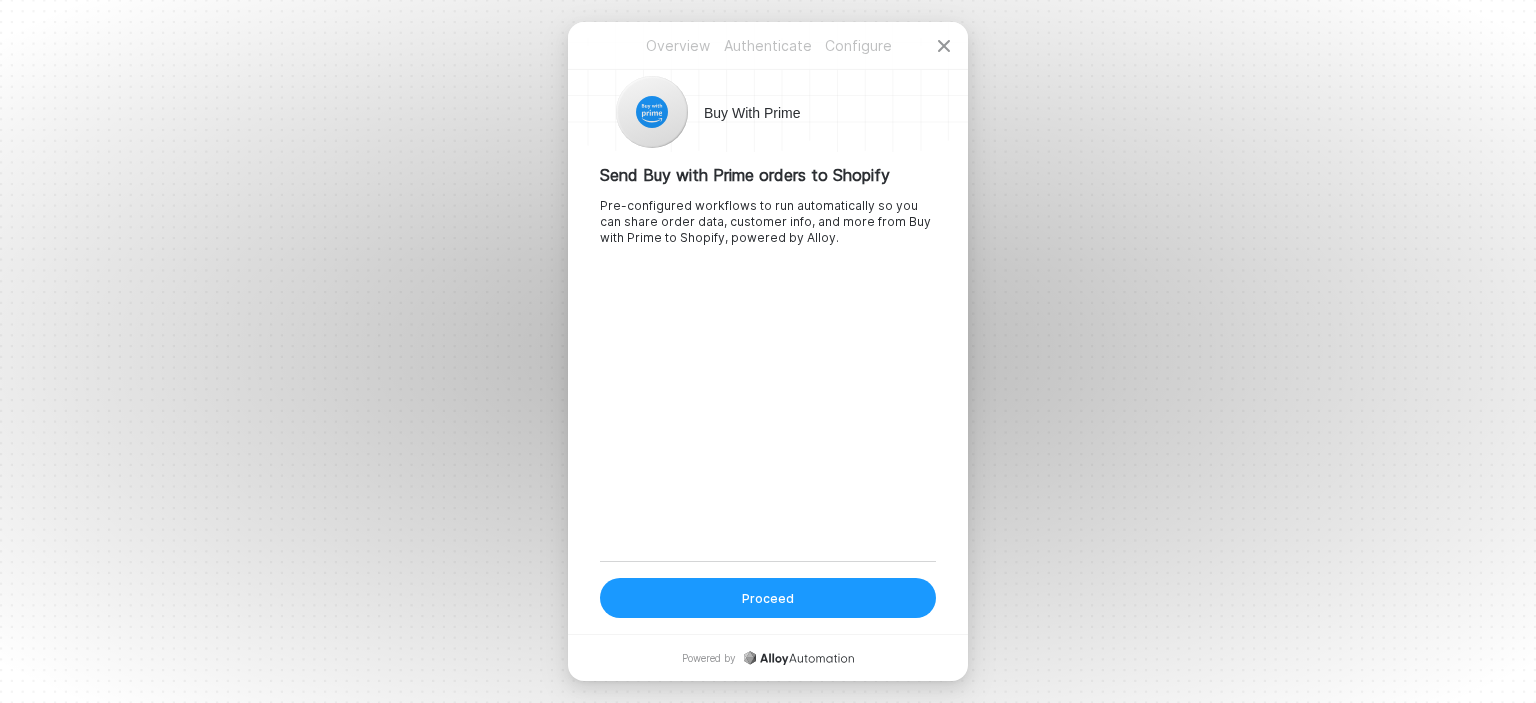 click on "Proceed" at bounding box center (768, 598) 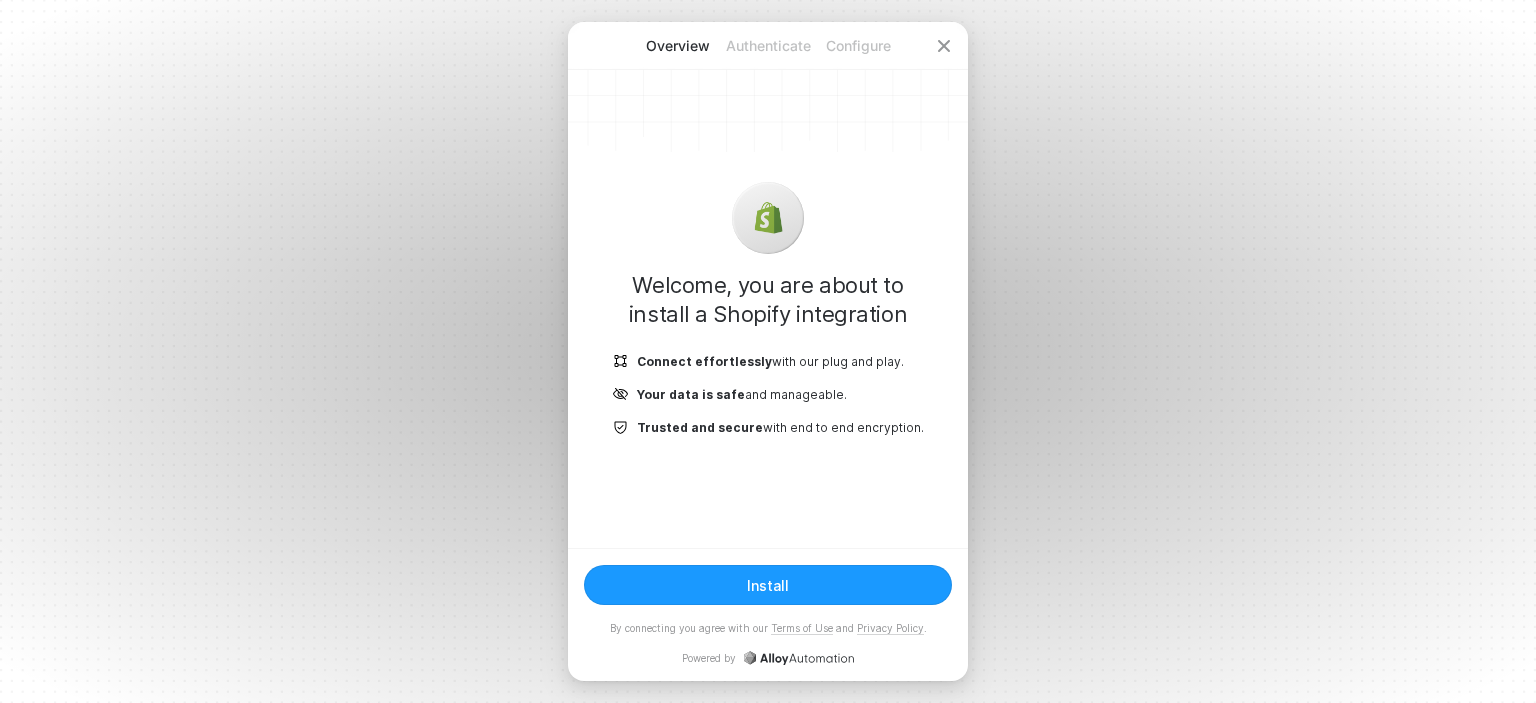 click on "Install" at bounding box center (768, 585) 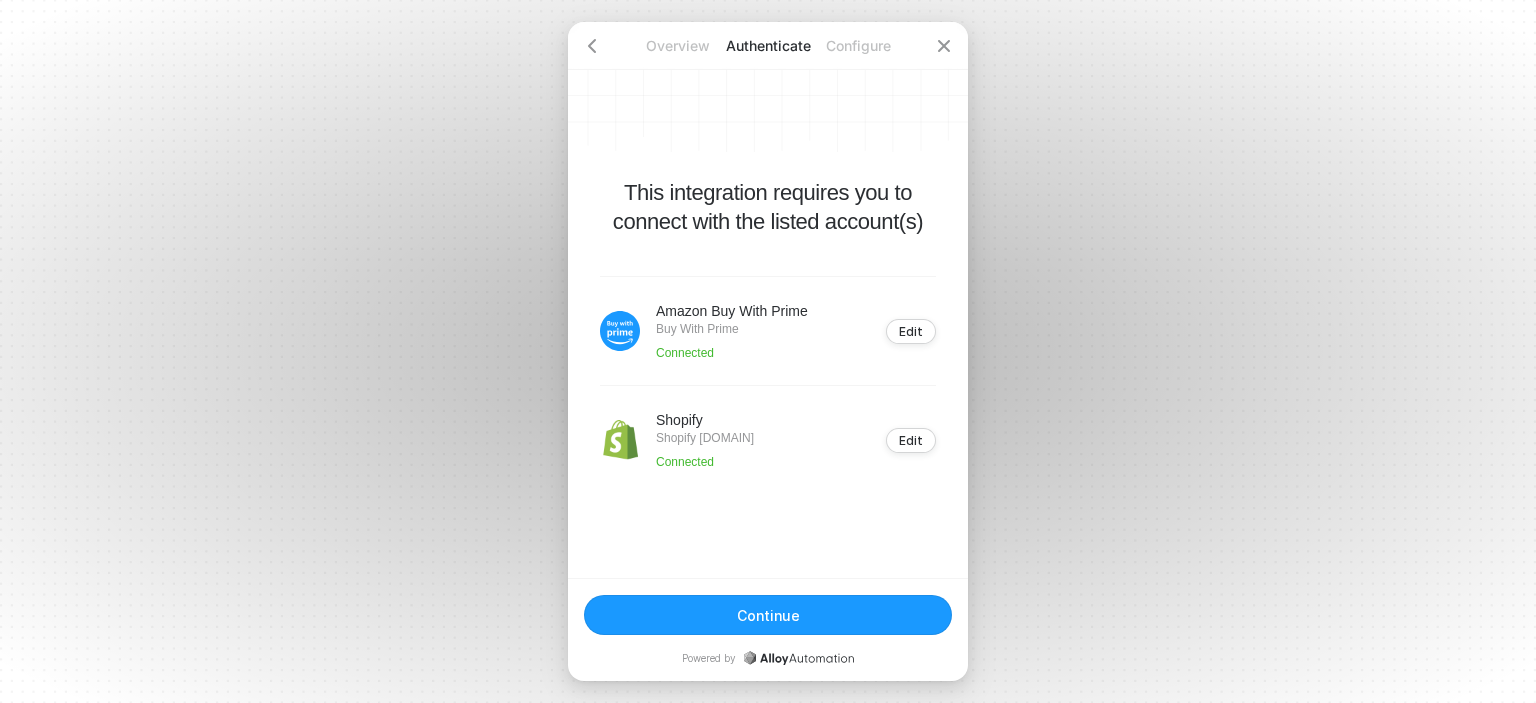 click on "Continue" at bounding box center (768, 615) 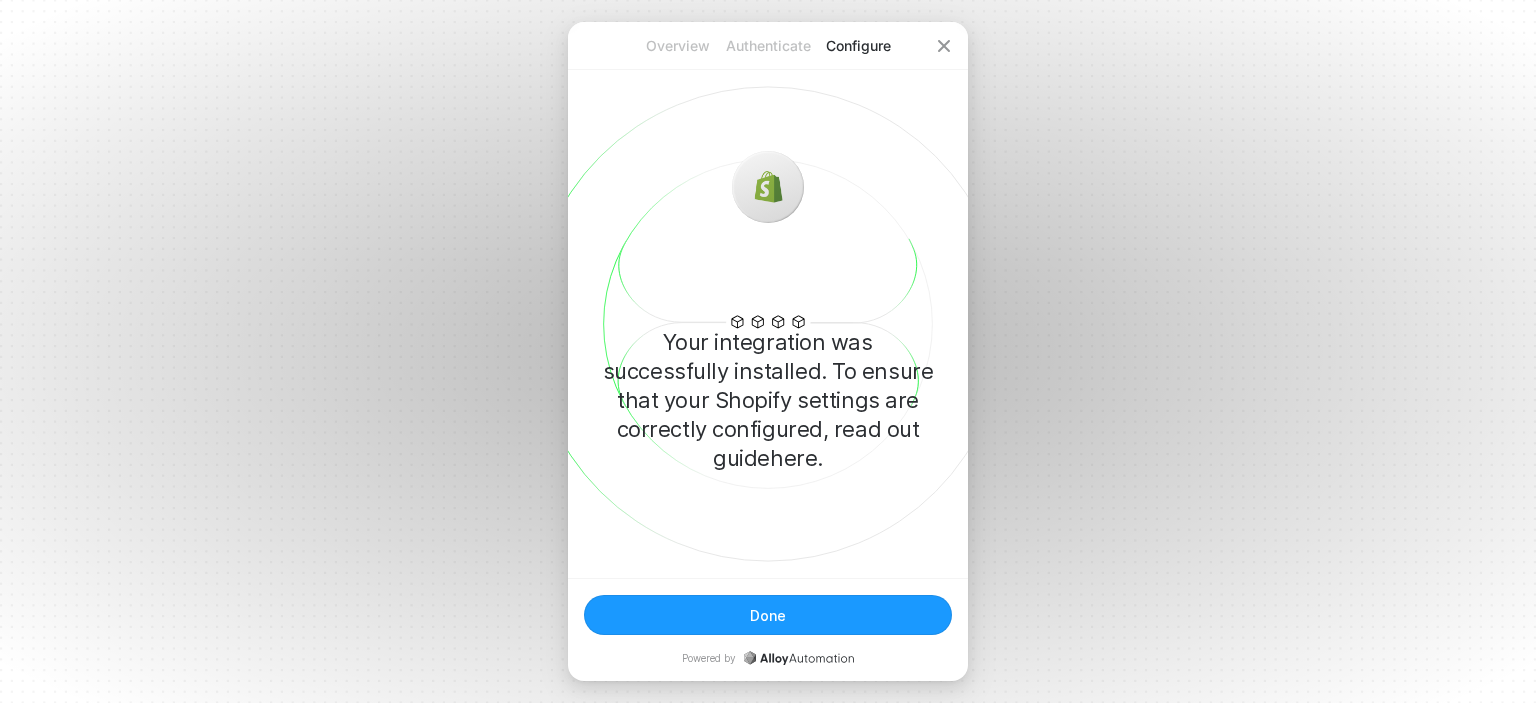 click on "Done" at bounding box center [768, 615] 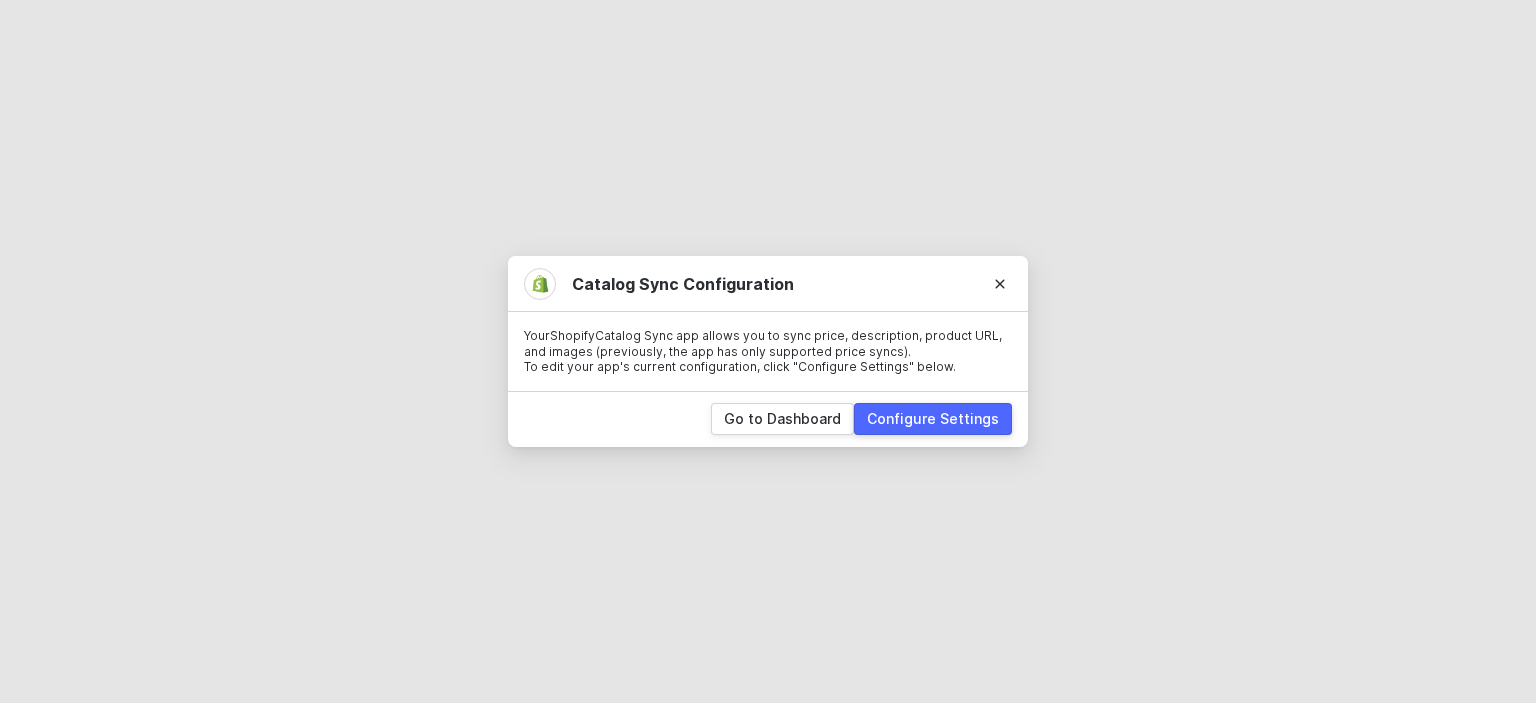 scroll, scrollTop: 0, scrollLeft: 0, axis: both 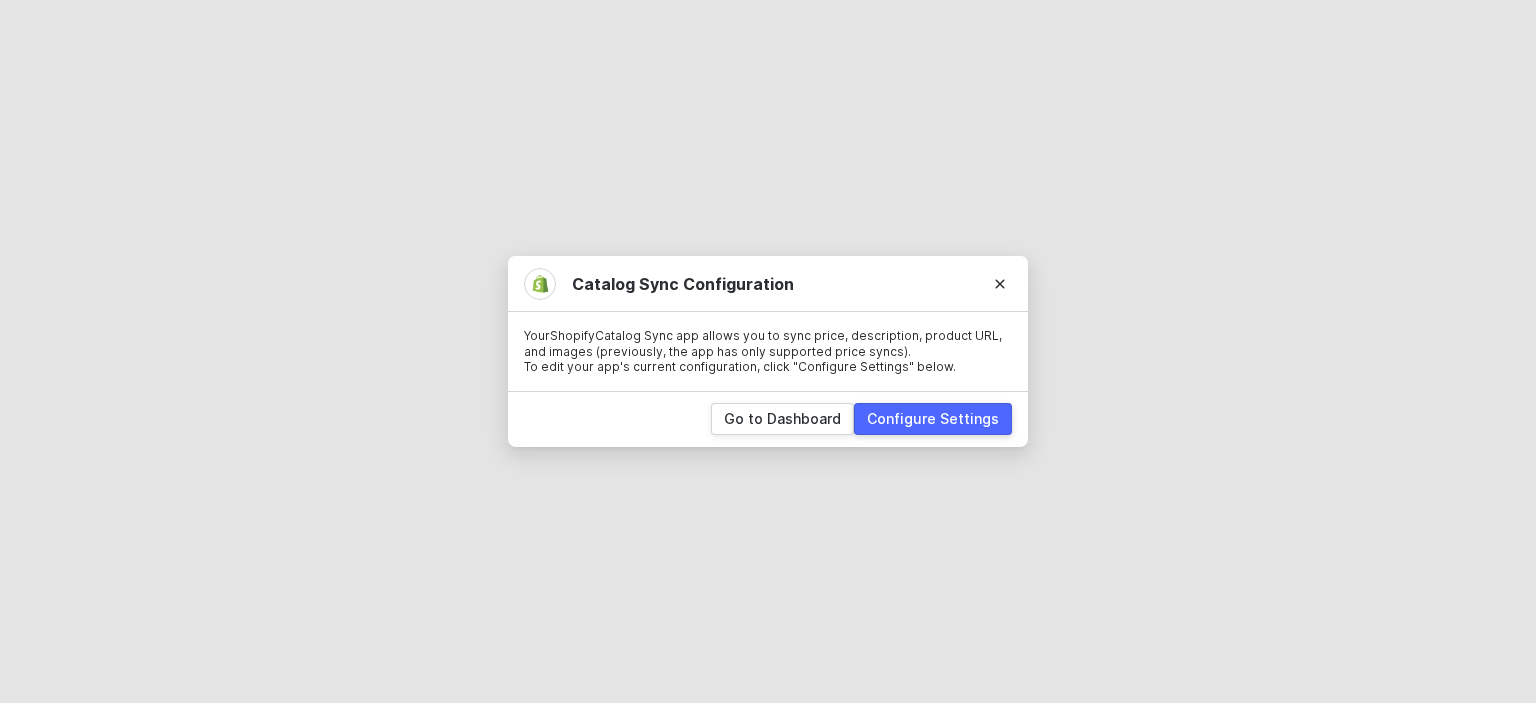 click on "Configure Settings" at bounding box center [933, 419] 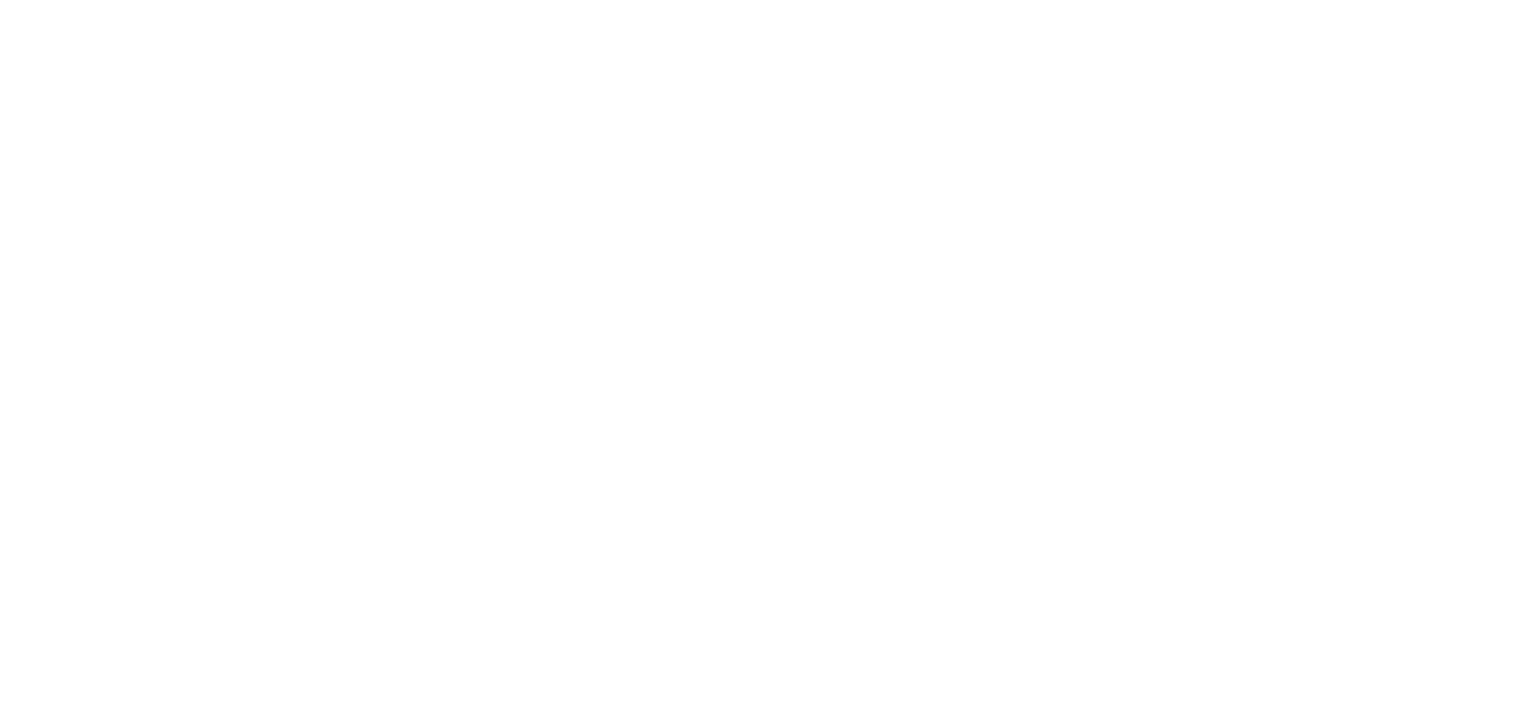 scroll, scrollTop: 0, scrollLeft: 0, axis: both 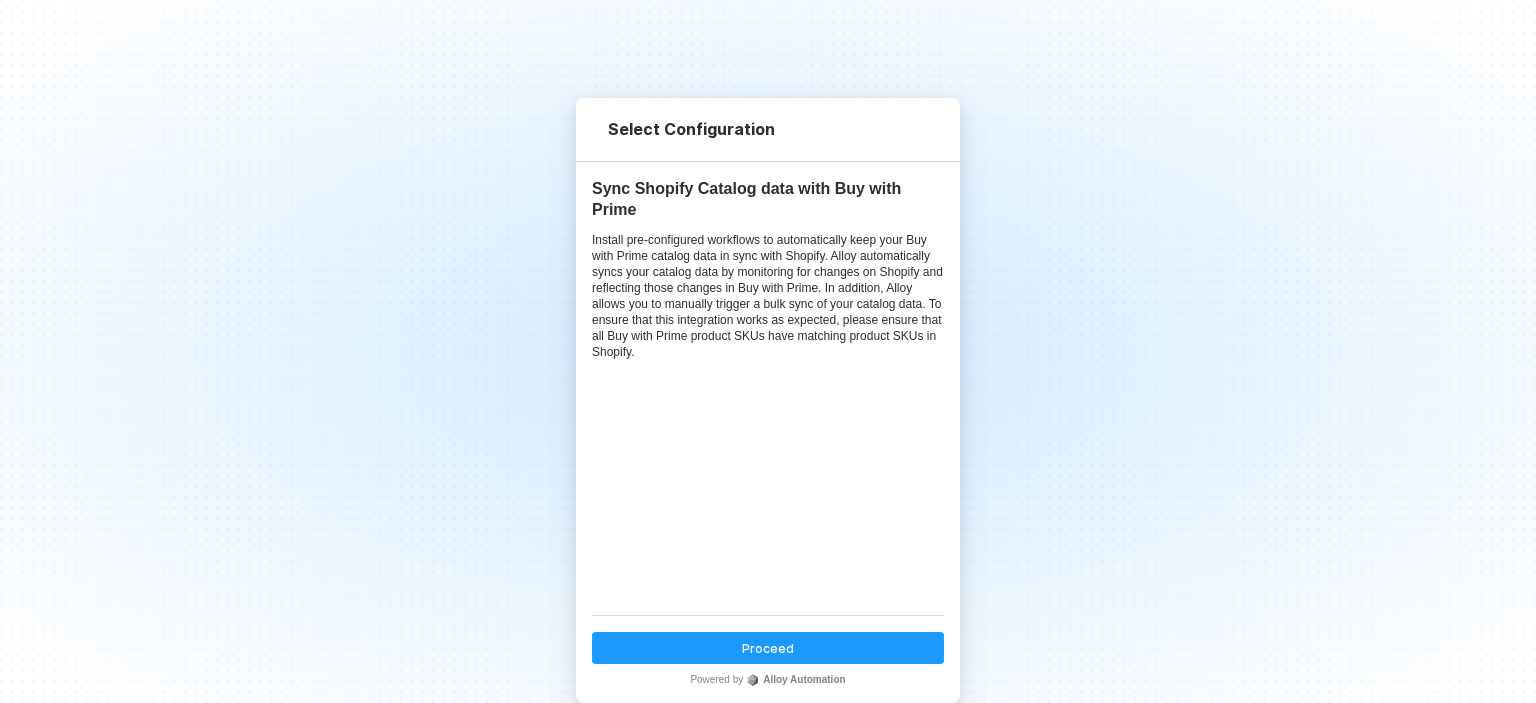 click on "Proceed" at bounding box center [768, 648] 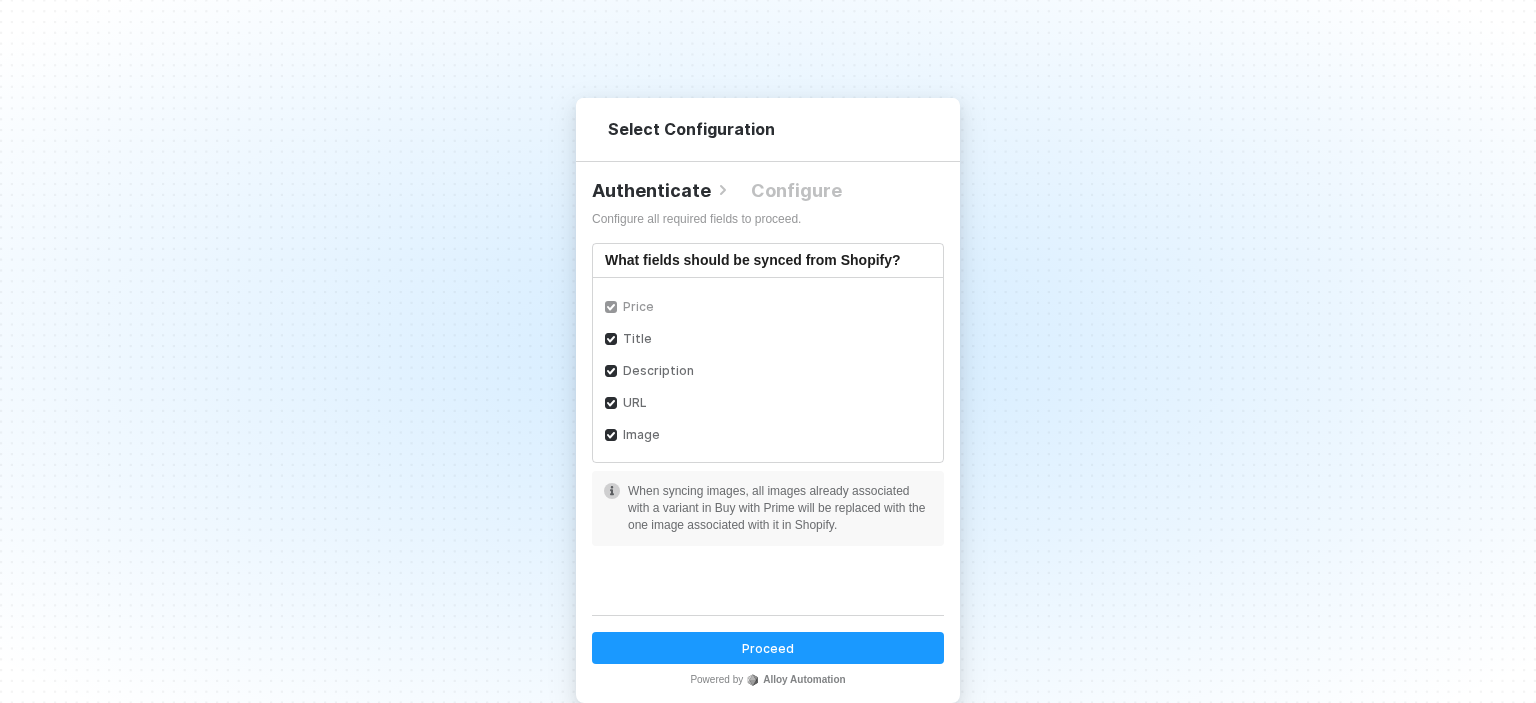 click on "Proceed" at bounding box center (768, 648) 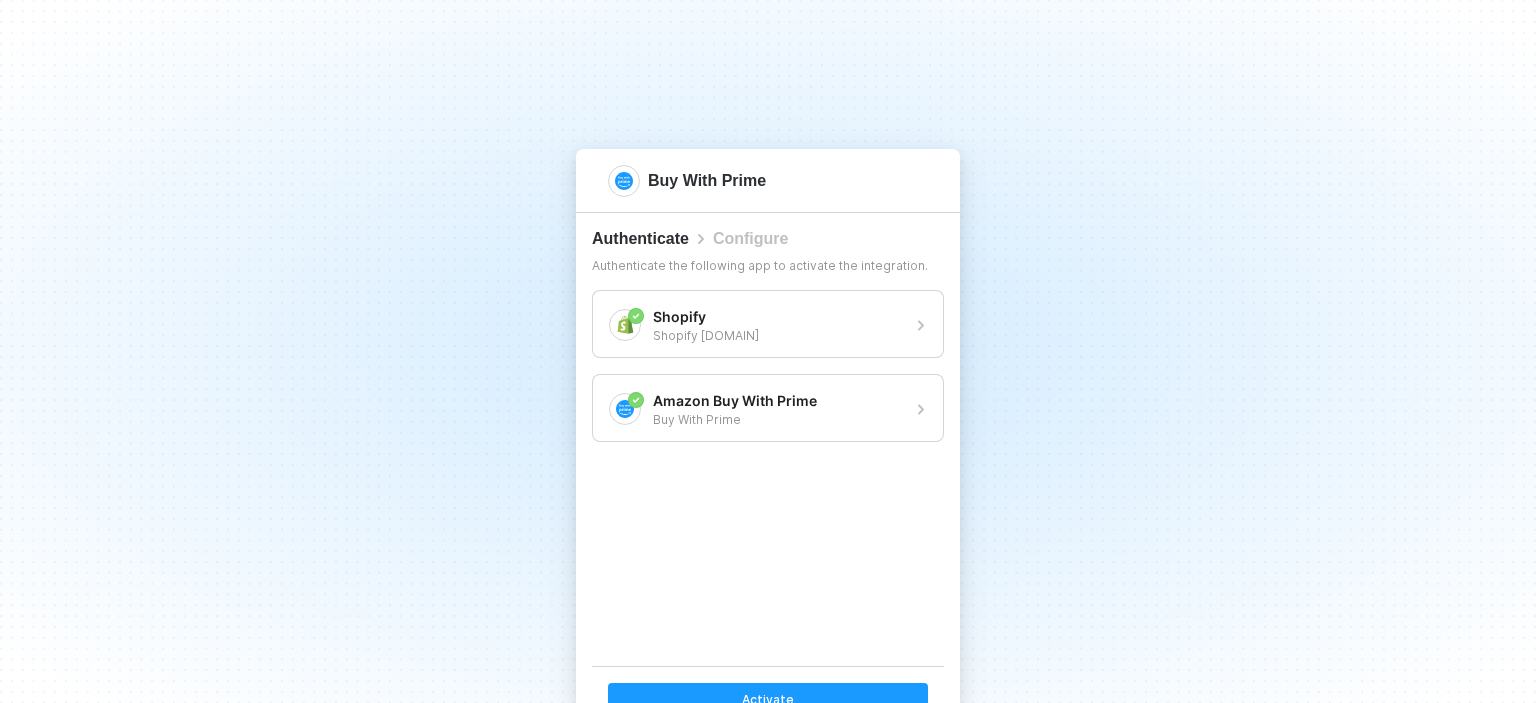 scroll, scrollTop: 51, scrollLeft: 0, axis: vertical 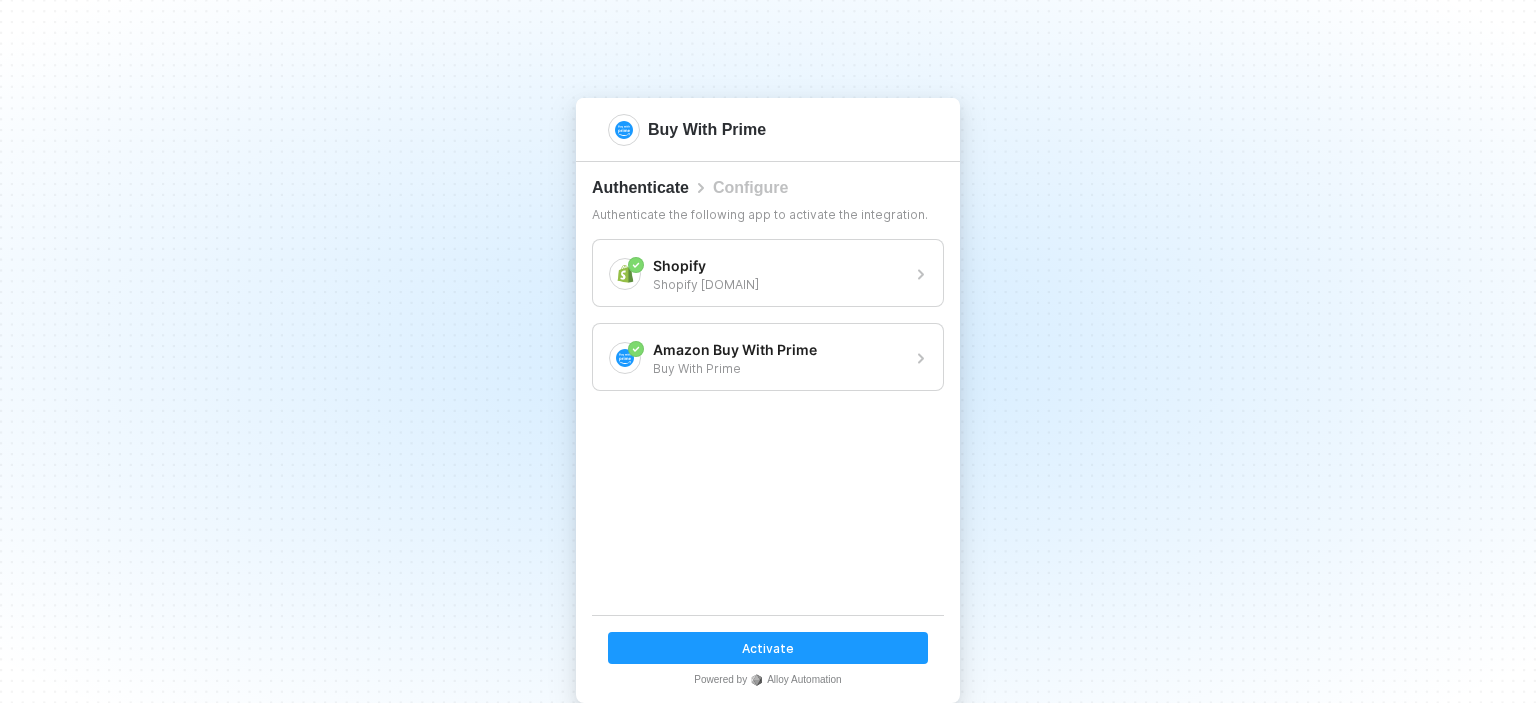 click on "Activate" at bounding box center (768, 648) 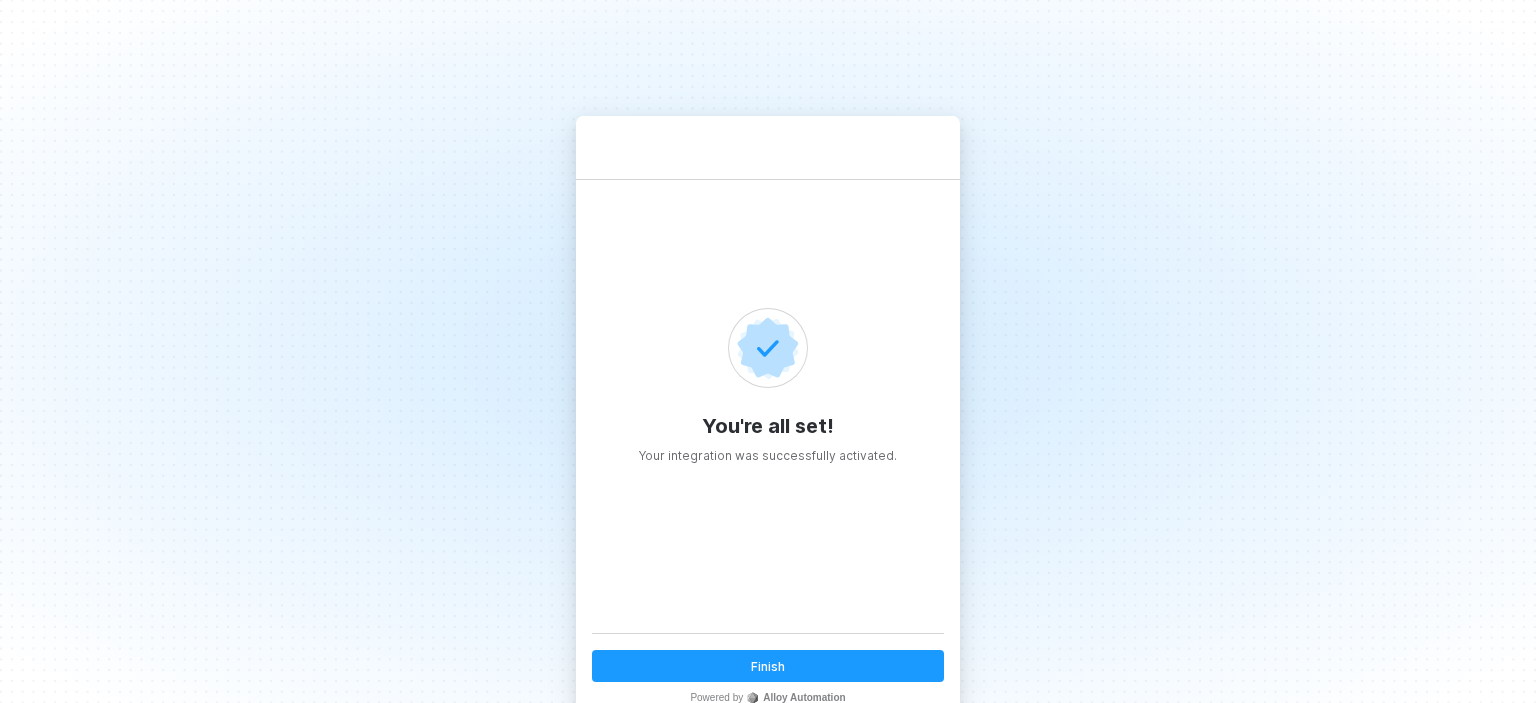 scroll, scrollTop: 51, scrollLeft: 0, axis: vertical 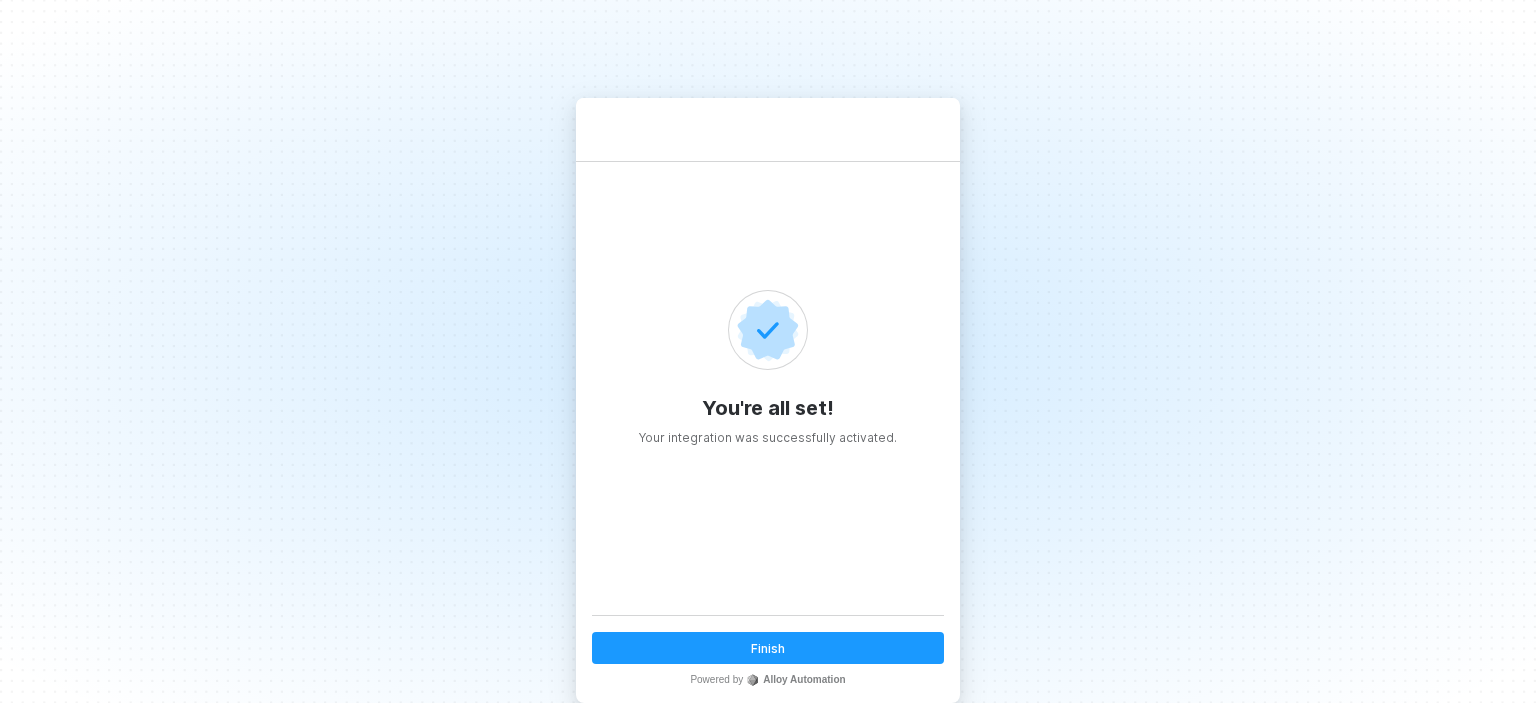 click on "Finish" at bounding box center (768, 648) 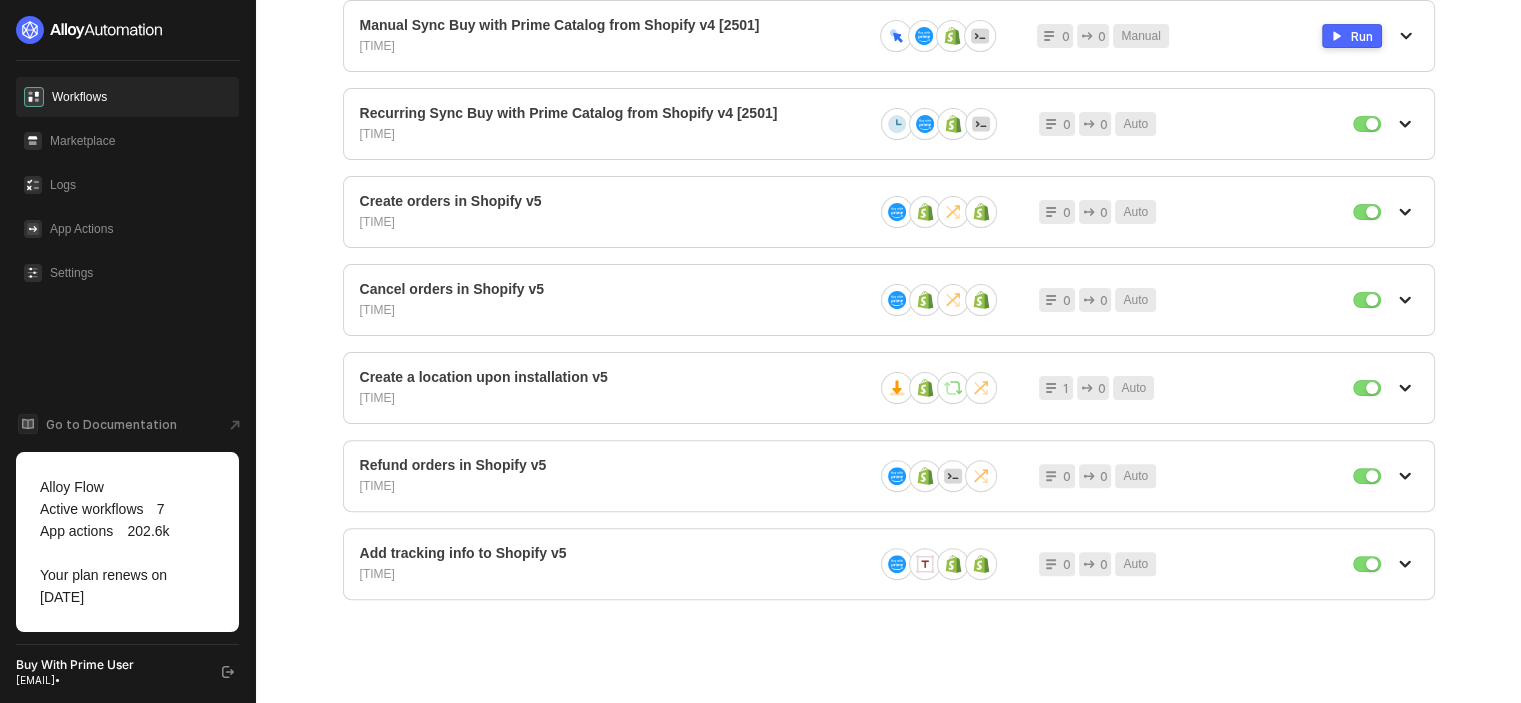 scroll, scrollTop: 0, scrollLeft: 0, axis: both 